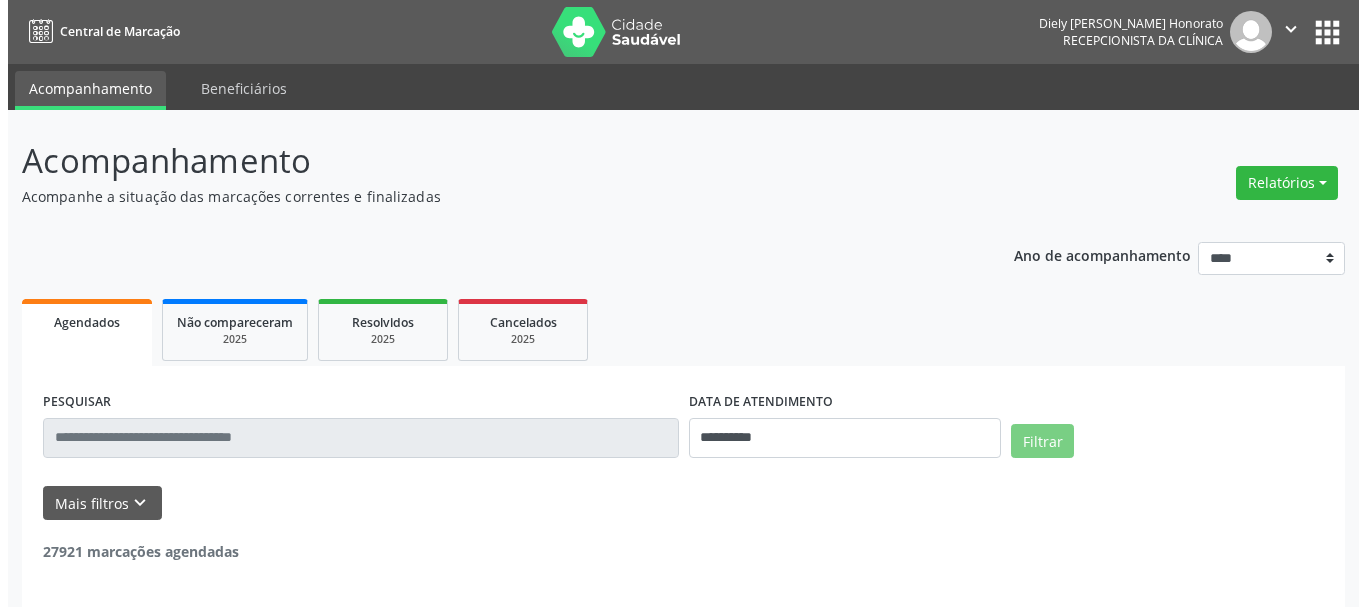 scroll, scrollTop: 0, scrollLeft: 0, axis: both 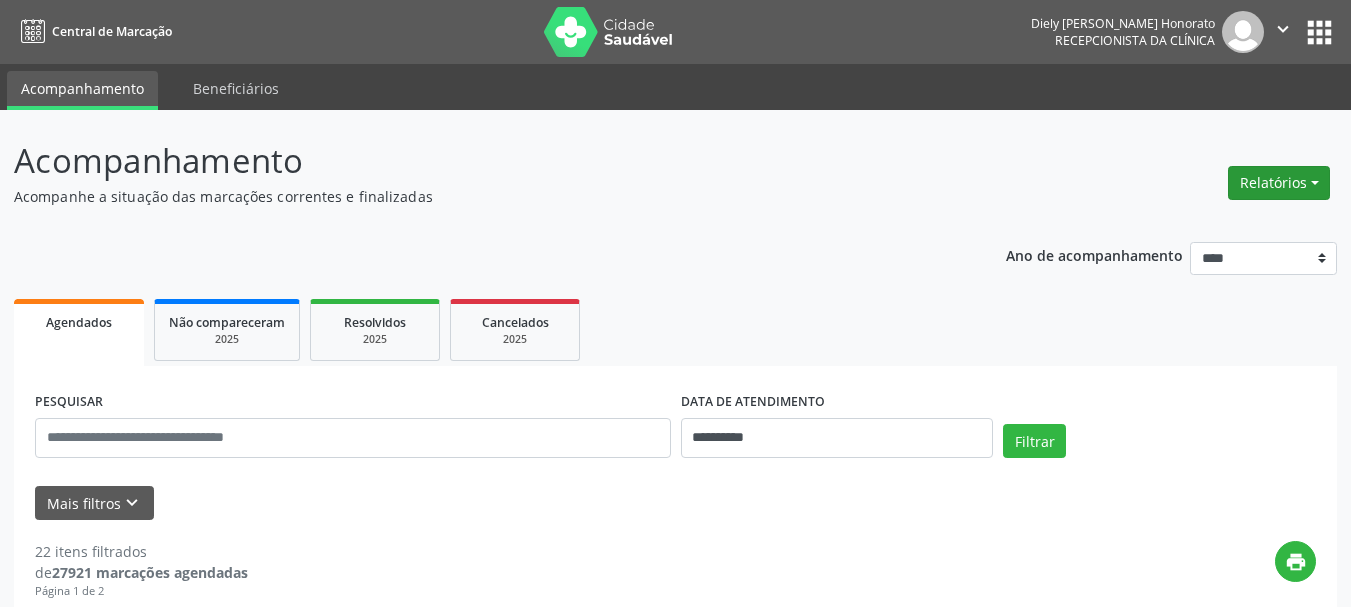 click on "Relatórios" at bounding box center [1279, 183] 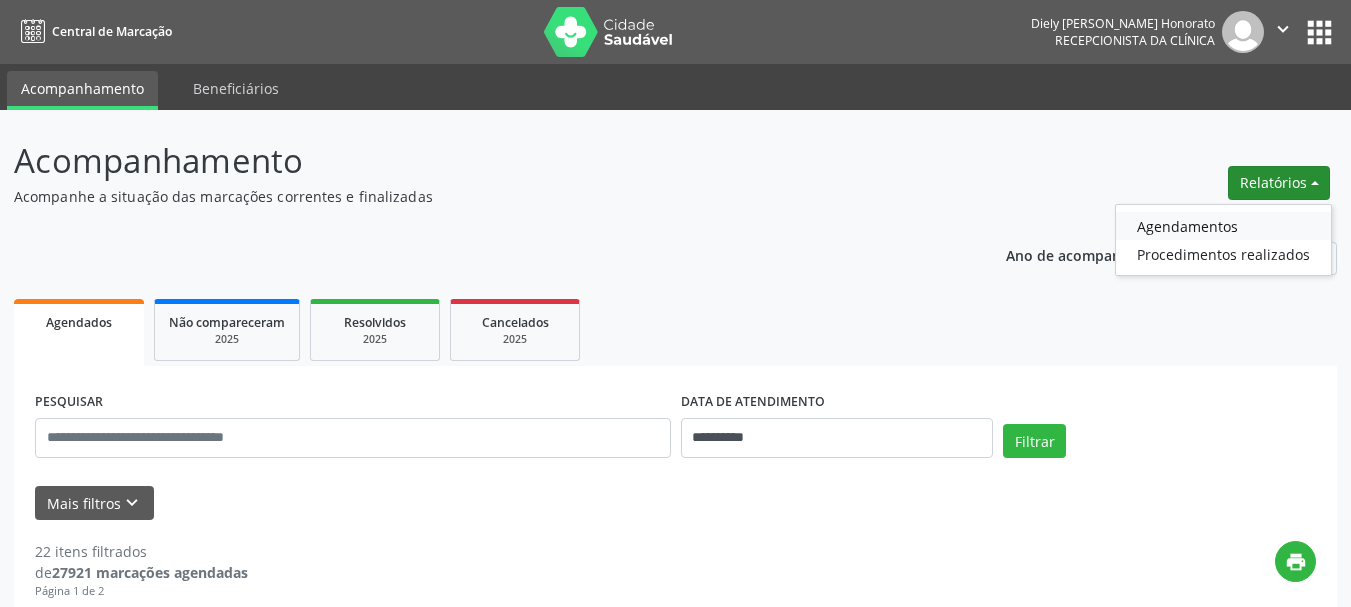click on "Agendamentos" at bounding box center (1223, 226) 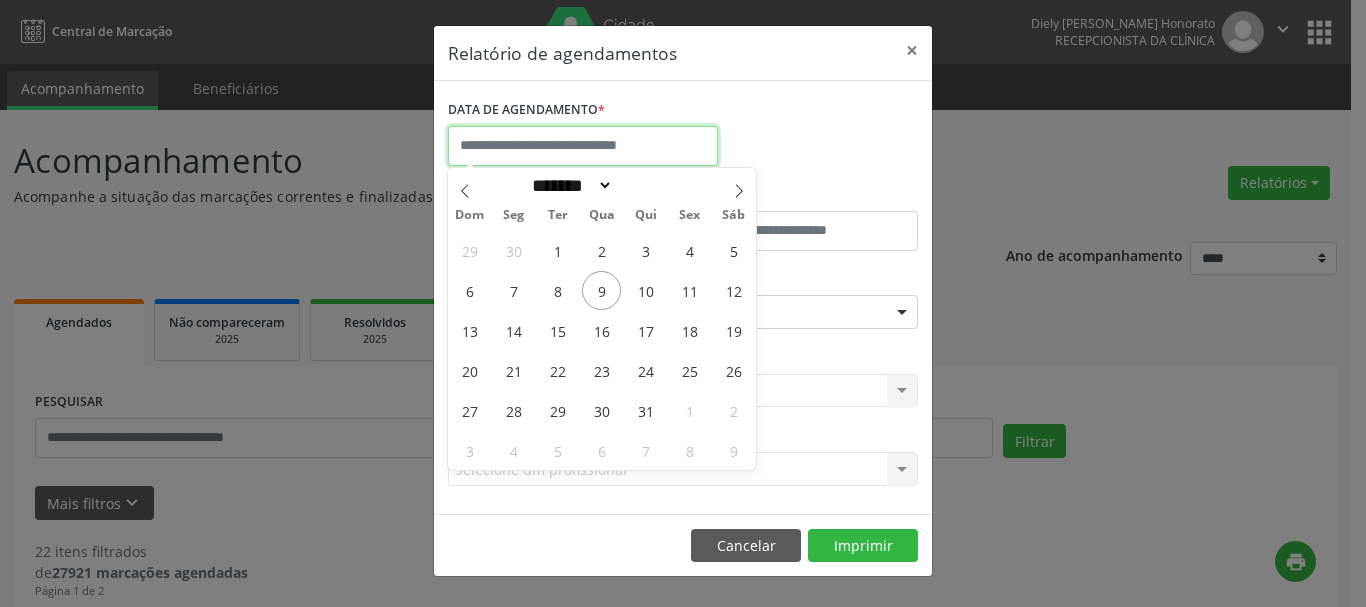 click at bounding box center [583, 146] 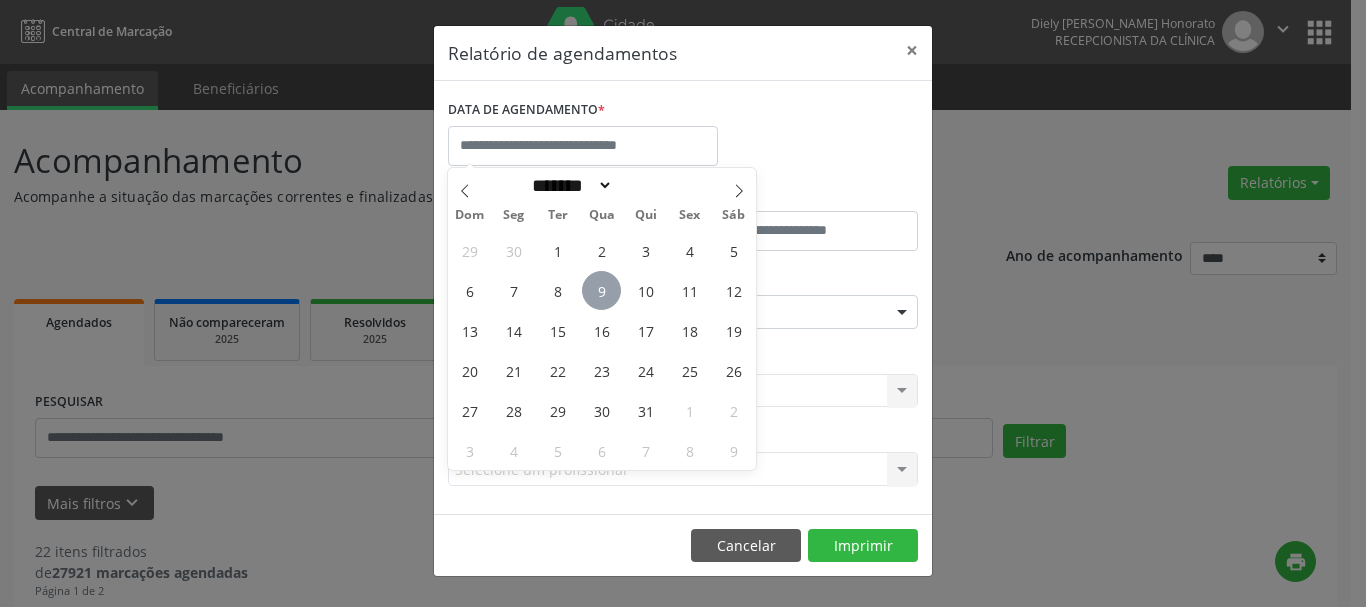 click on "9" at bounding box center (601, 290) 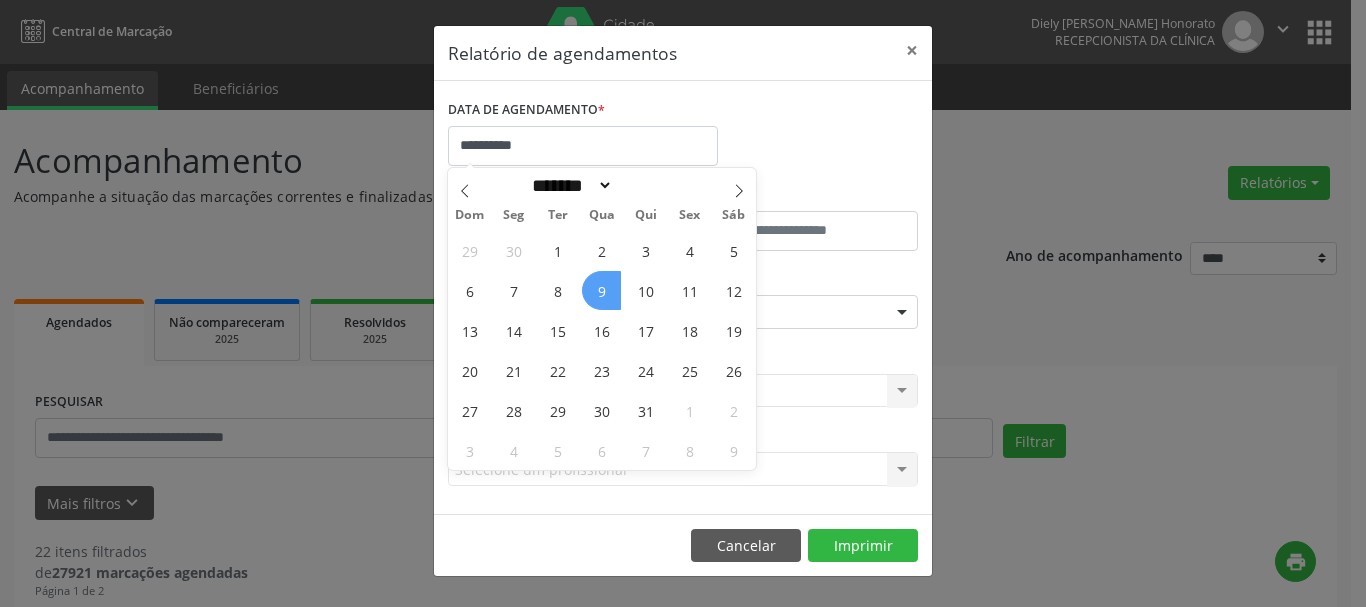 click on "9" at bounding box center [601, 290] 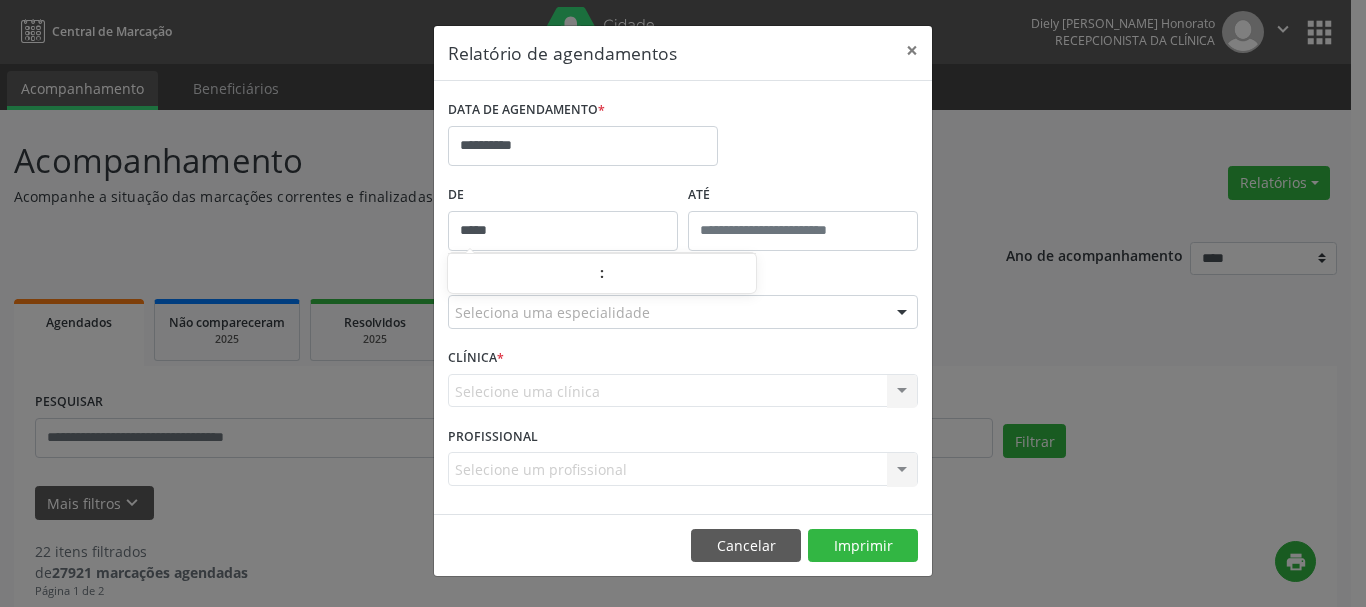 click on "*****" at bounding box center [563, 231] 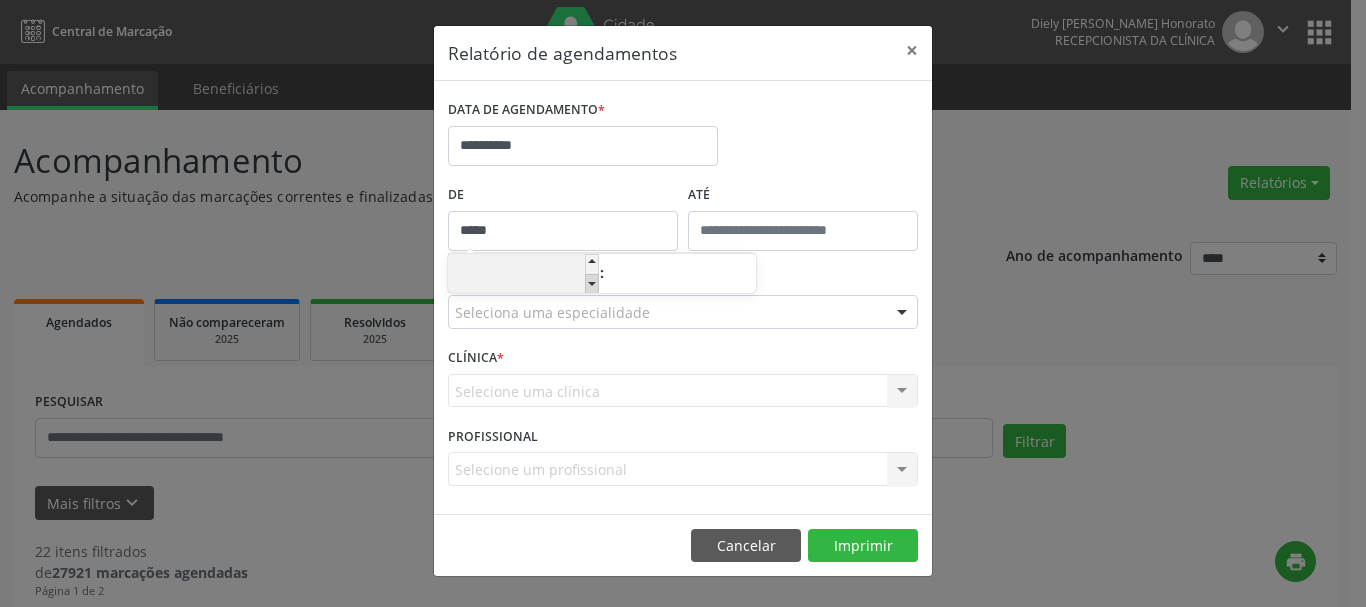 click at bounding box center [592, 284] 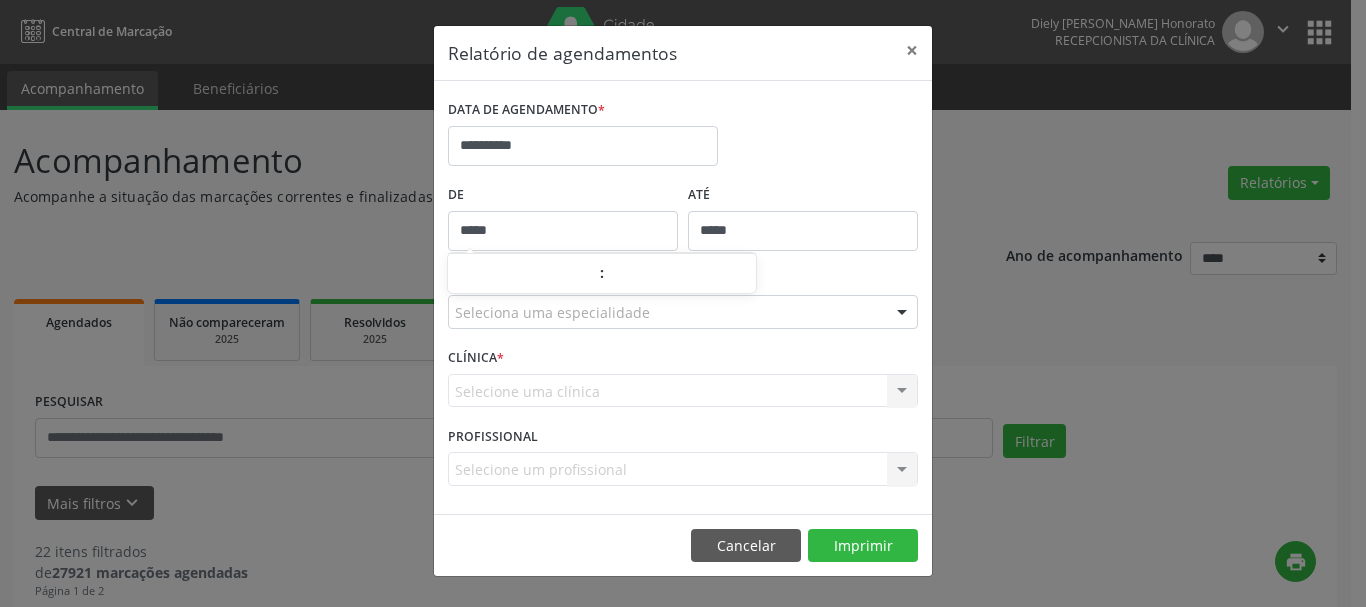 click on "*****" at bounding box center (803, 231) 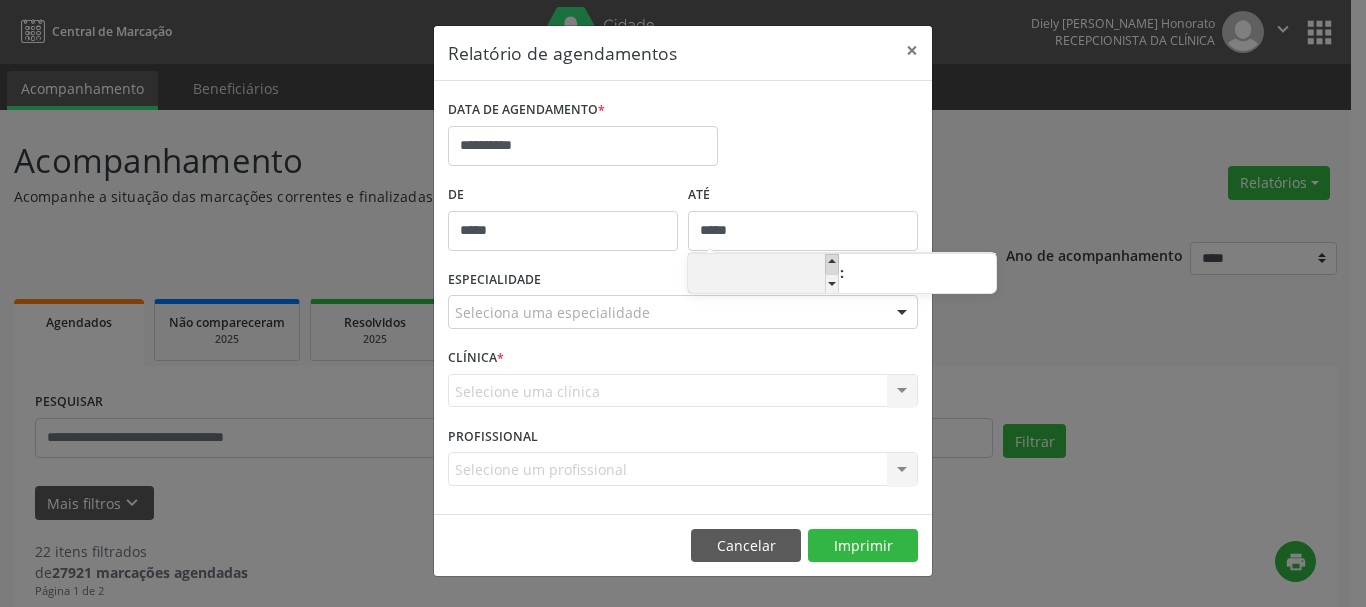 click at bounding box center (832, 264) 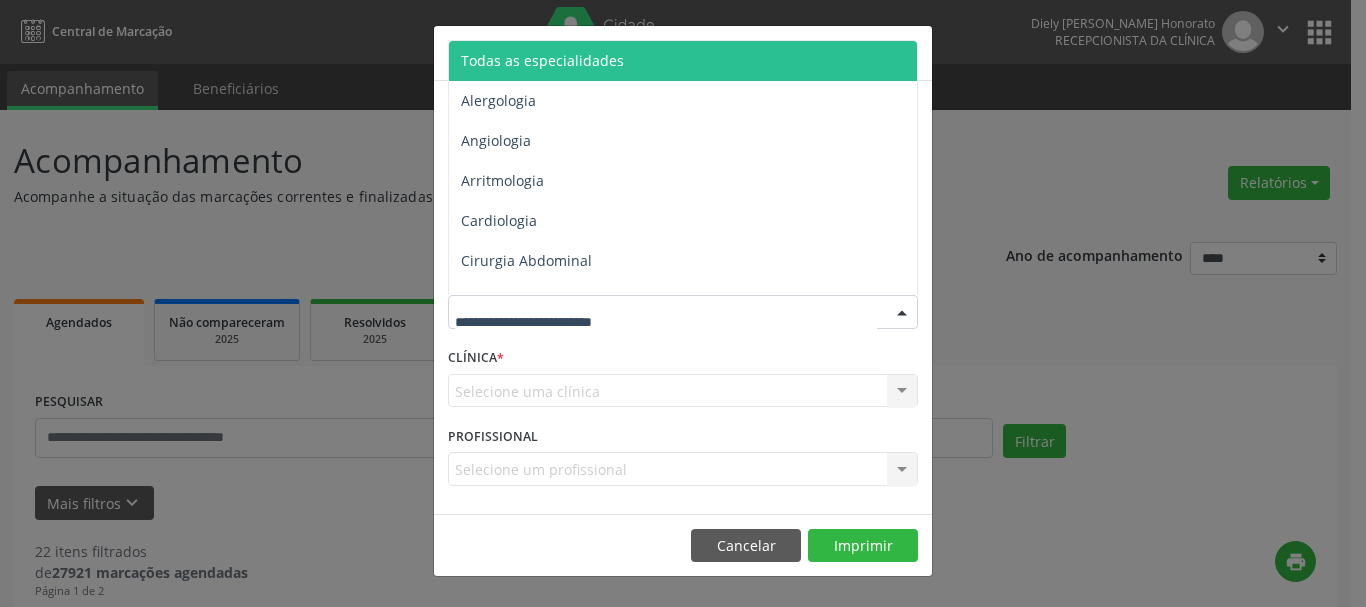 click at bounding box center (683, 312) 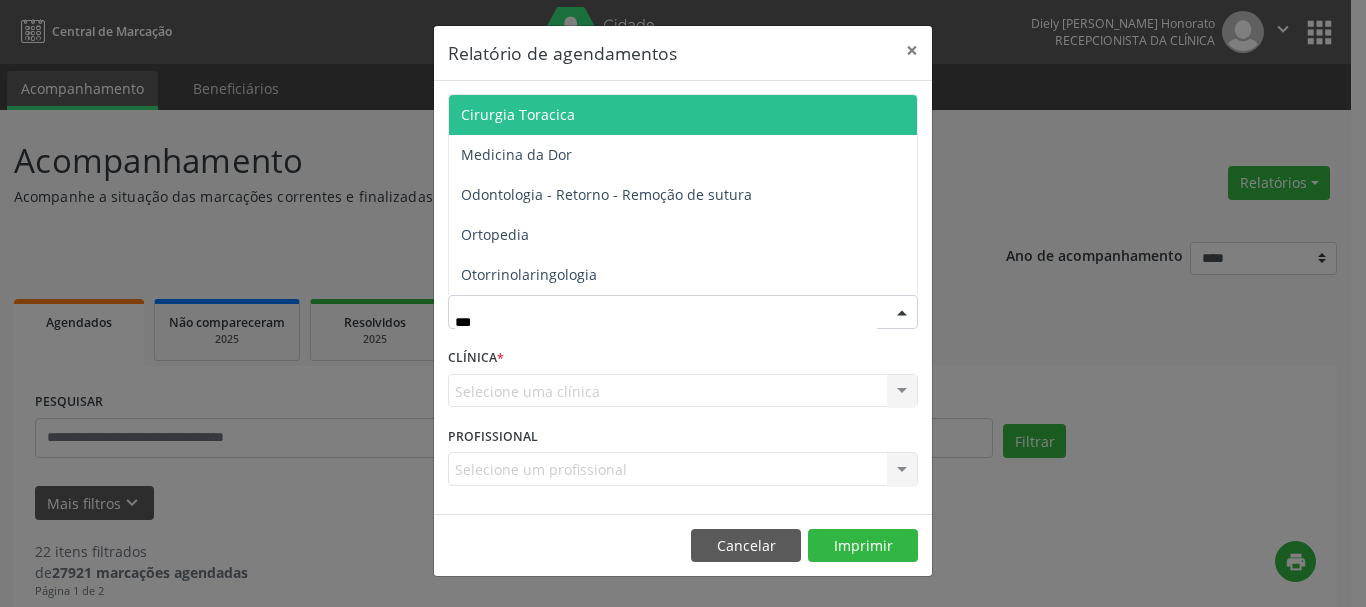 type on "****" 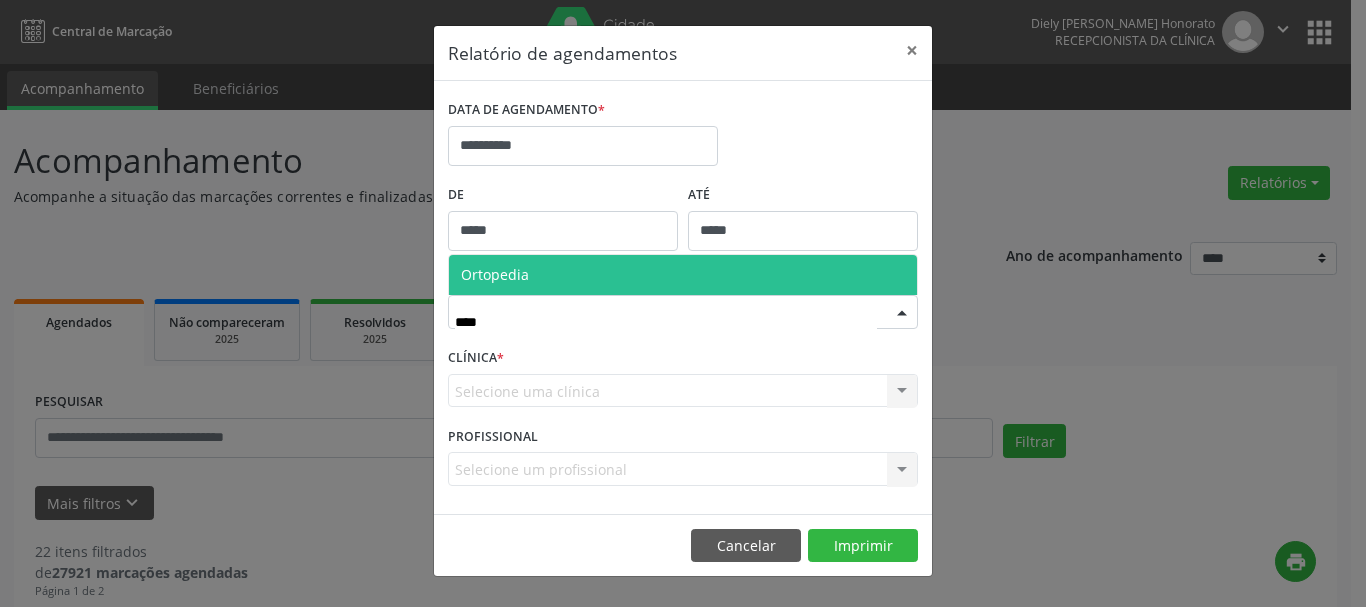 click on "Ortopedia" at bounding box center [683, 275] 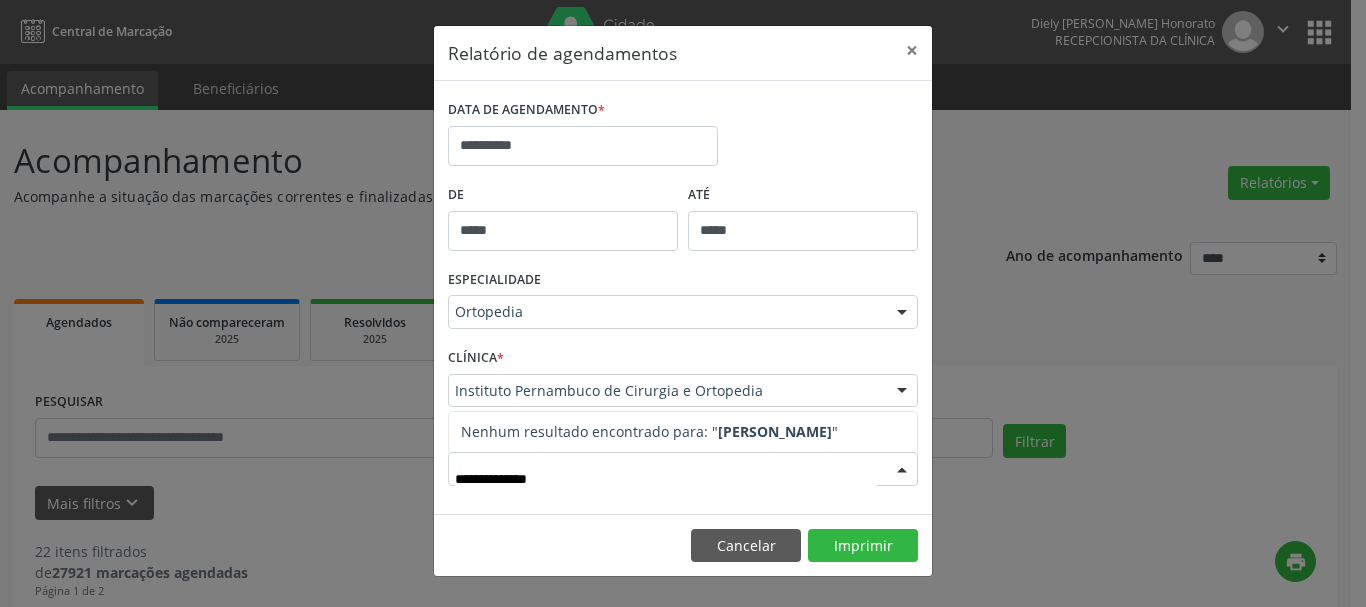 click on "**********" at bounding box center (666, 479) 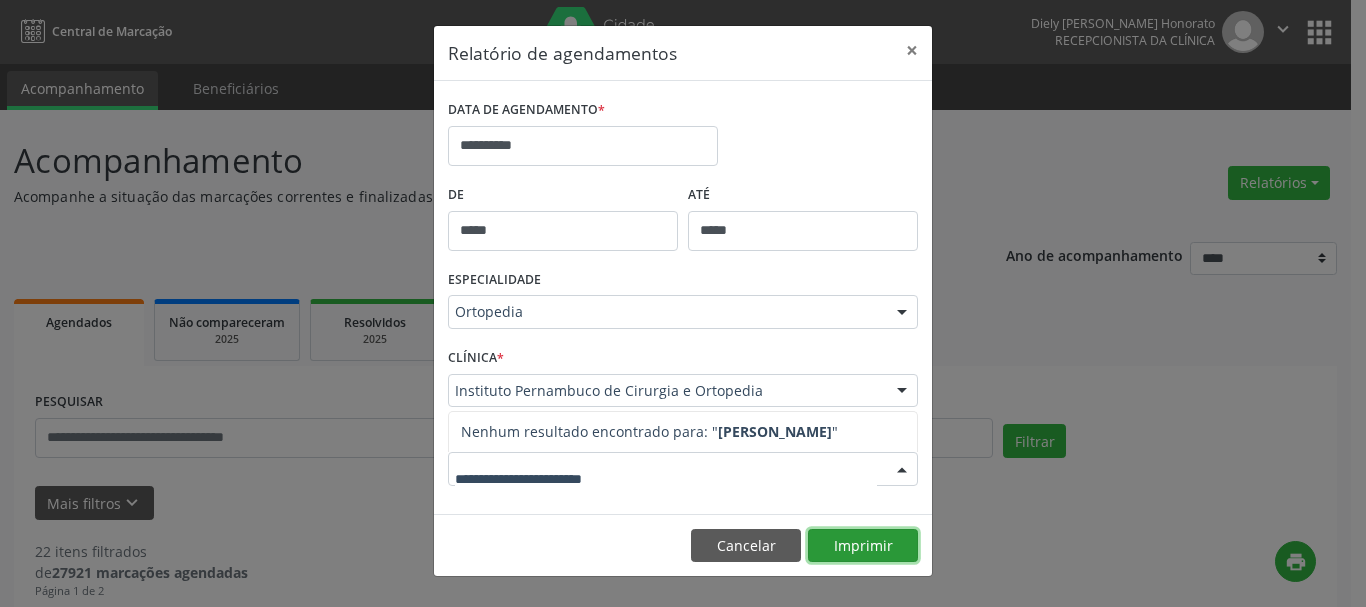 click on "Imprimir" at bounding box center (863, 546) 